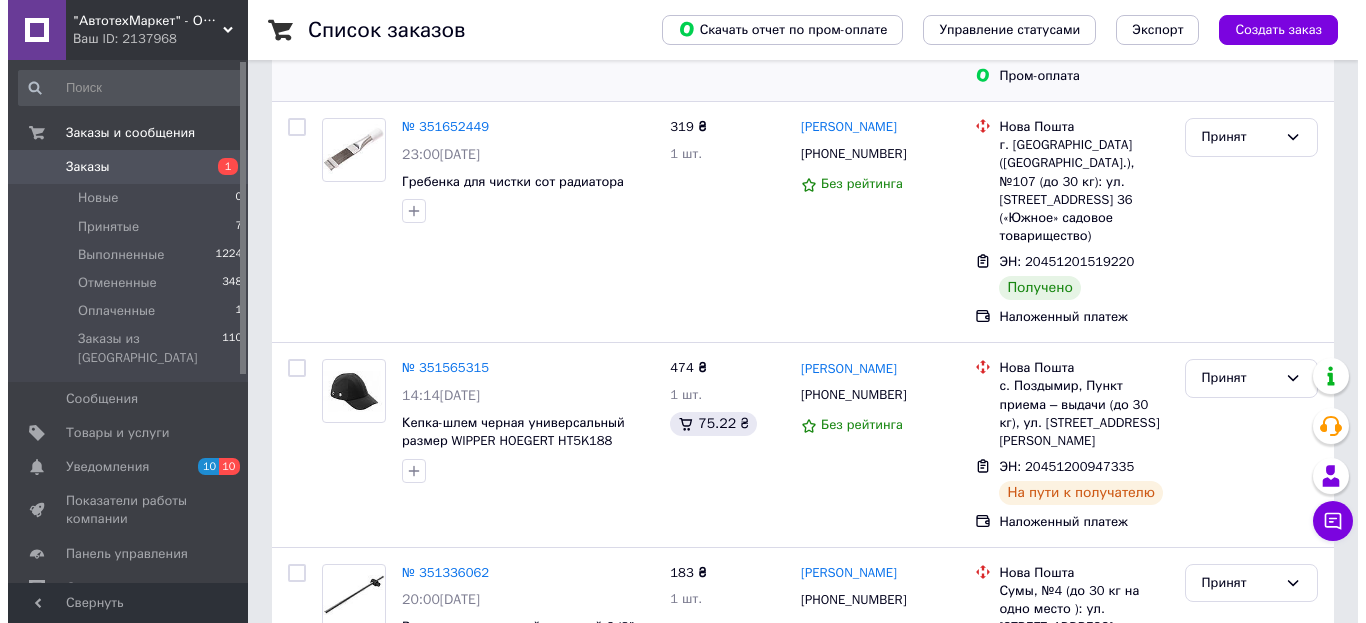 scroll, scrollTop: 0, scrollLeft: 0, axis: both 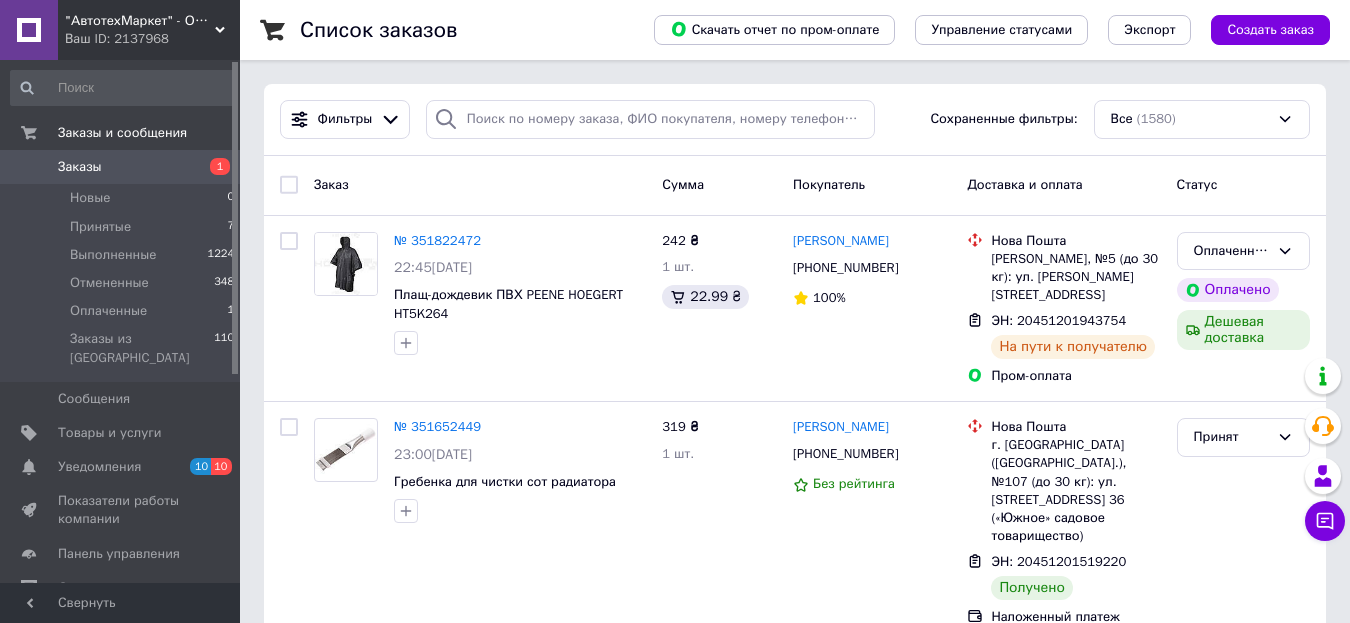 click on "Заказы" at bounding box center (80, 167) 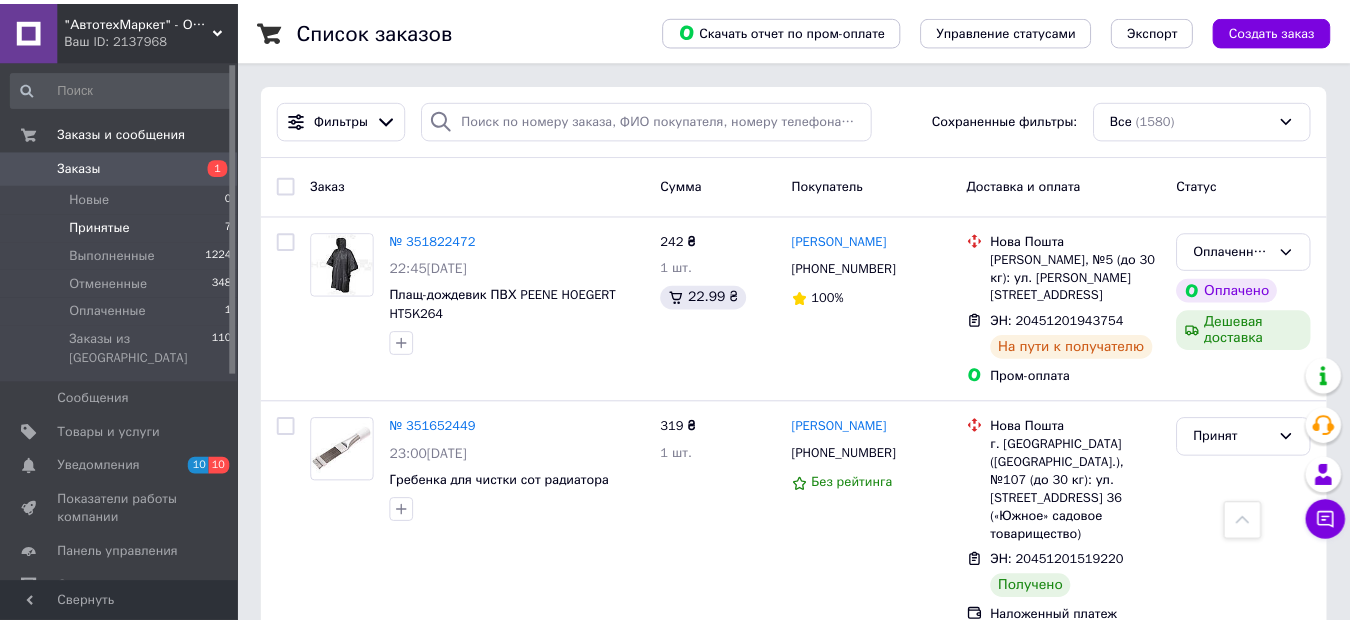 scroll, scrollTop: 2200, scrollLeft: 0, axis: vertical 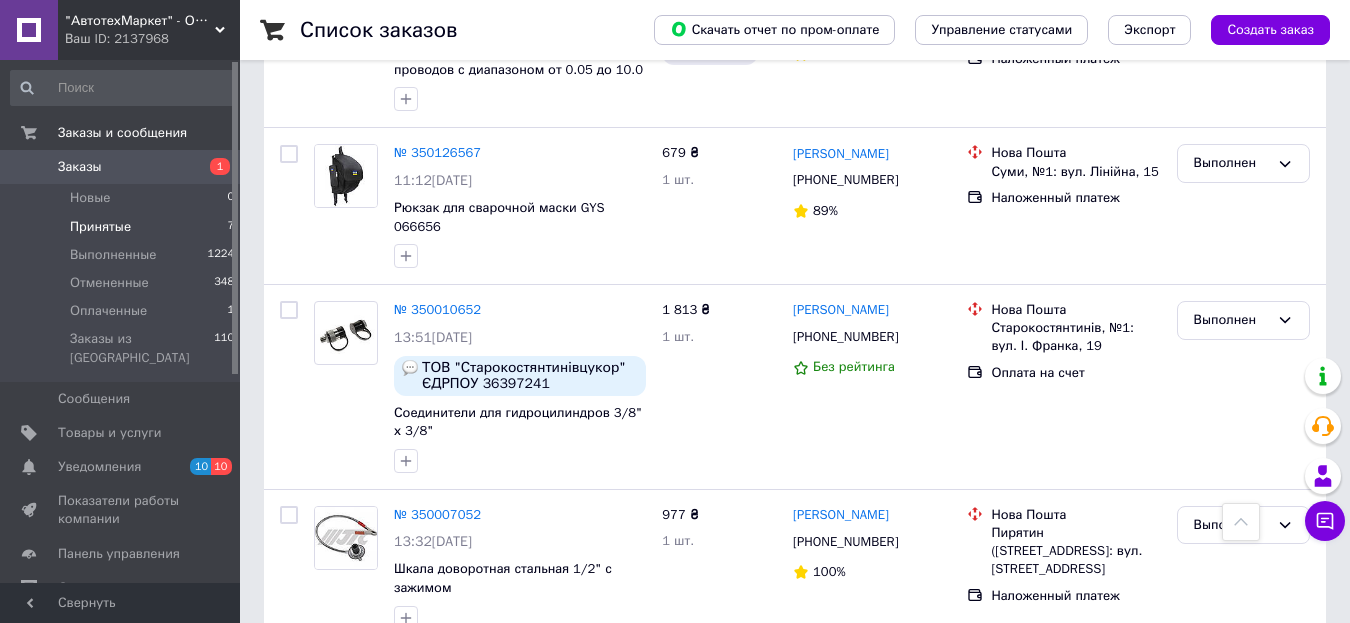 click on "Принятые" at bounding box center (100, 227) 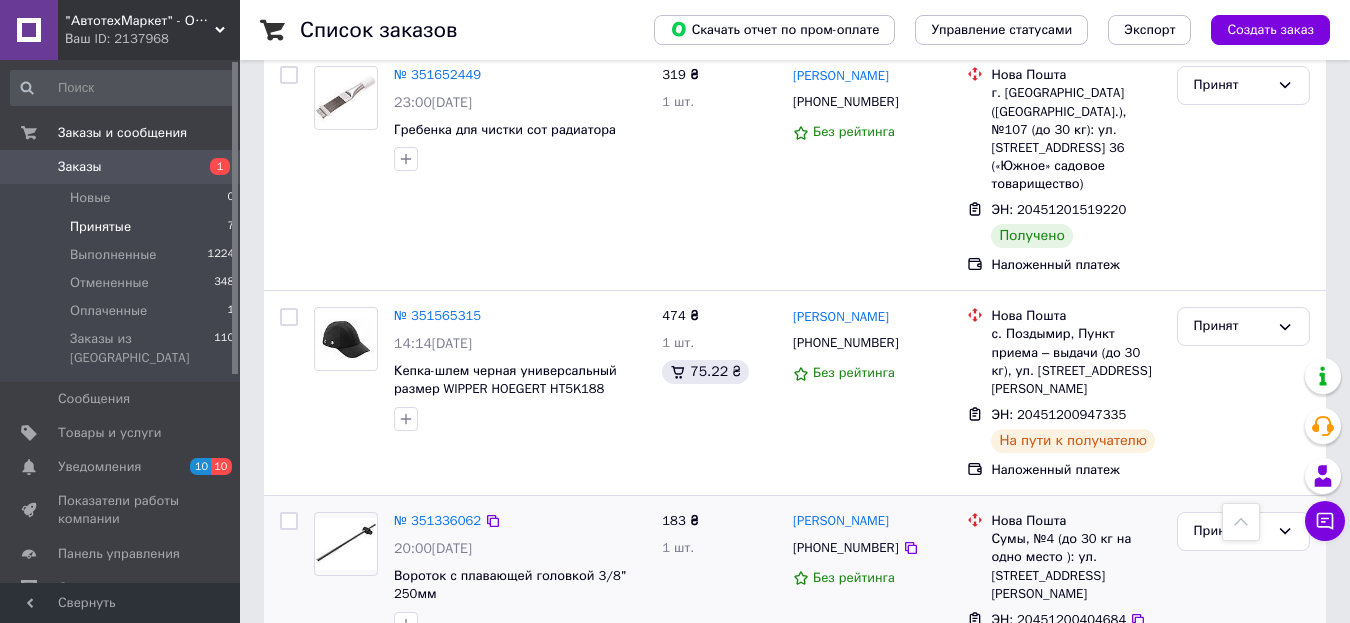 scroll, scrollTop: 0, scrollLeft: 0, axis: both 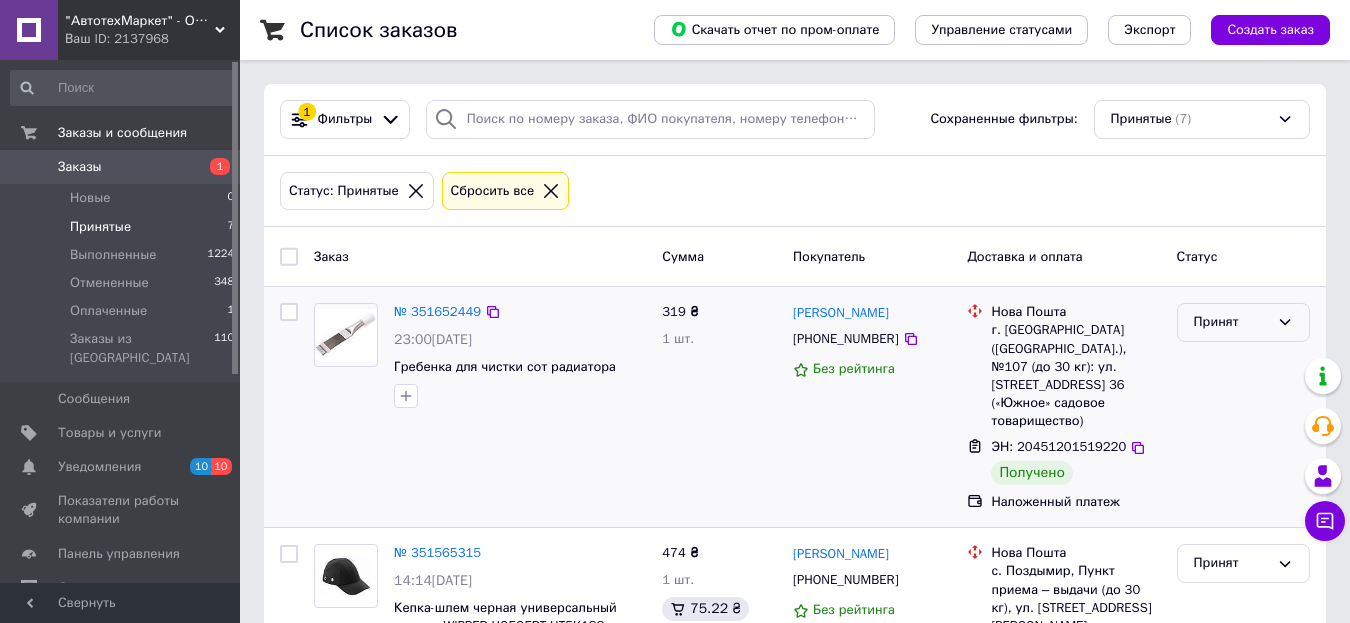 click on "Принят" at bounding box center [1231, 322] 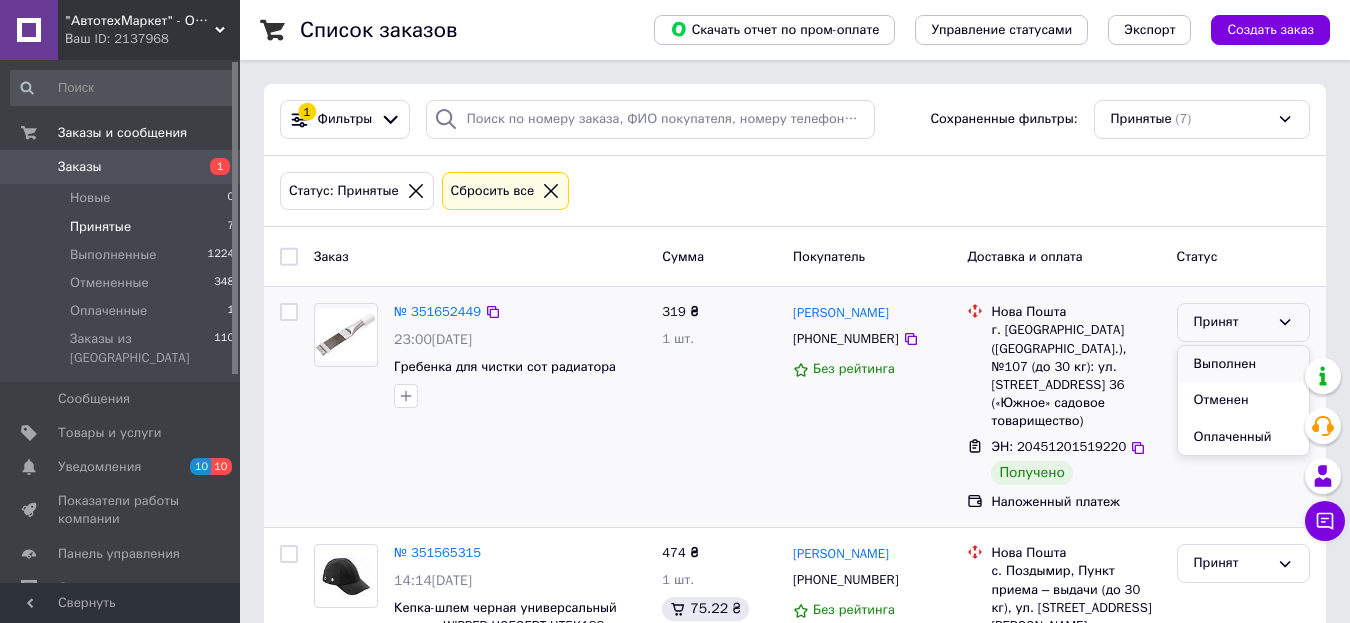 click on "Выполнен" at bounding box center (1243, 364) 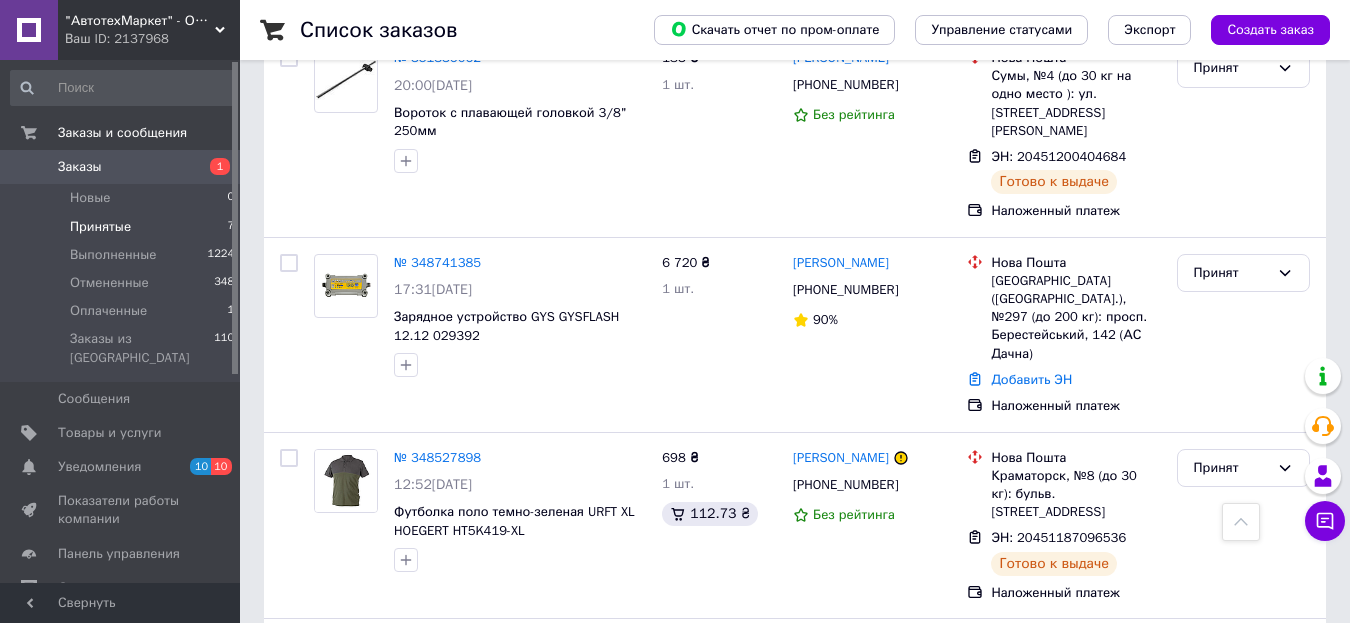 scroll, scrollTop: 800, scrollLeft: 0, axis: vertical 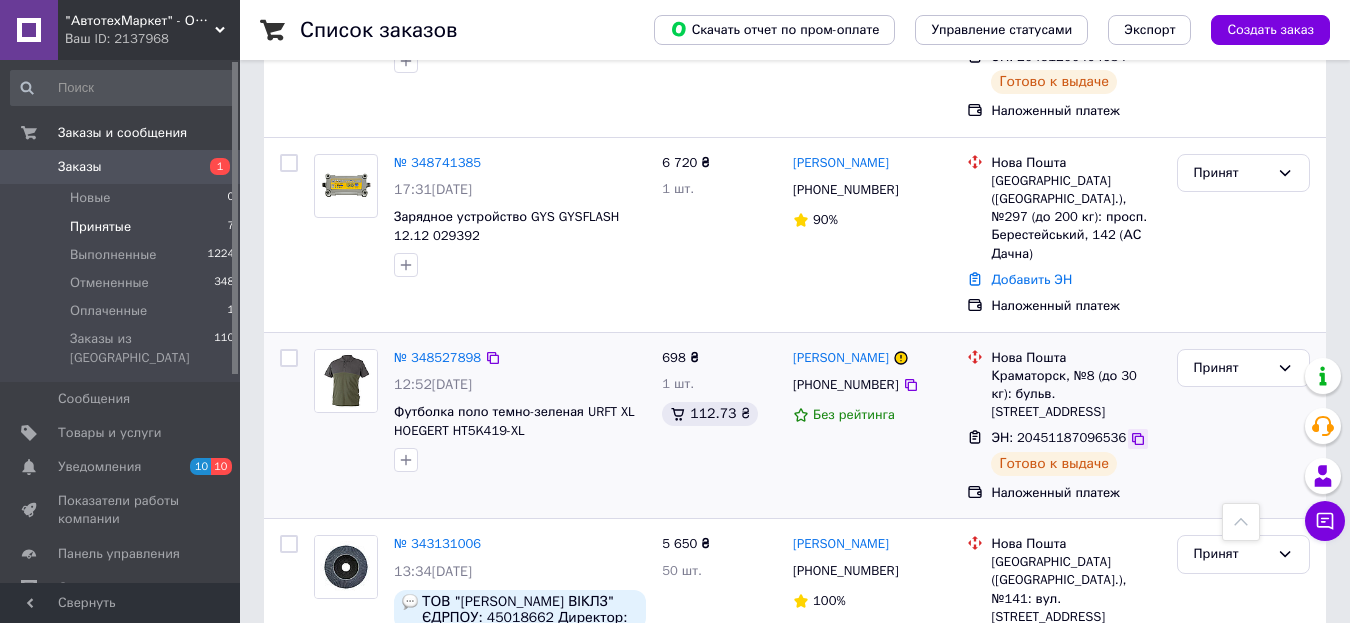 click 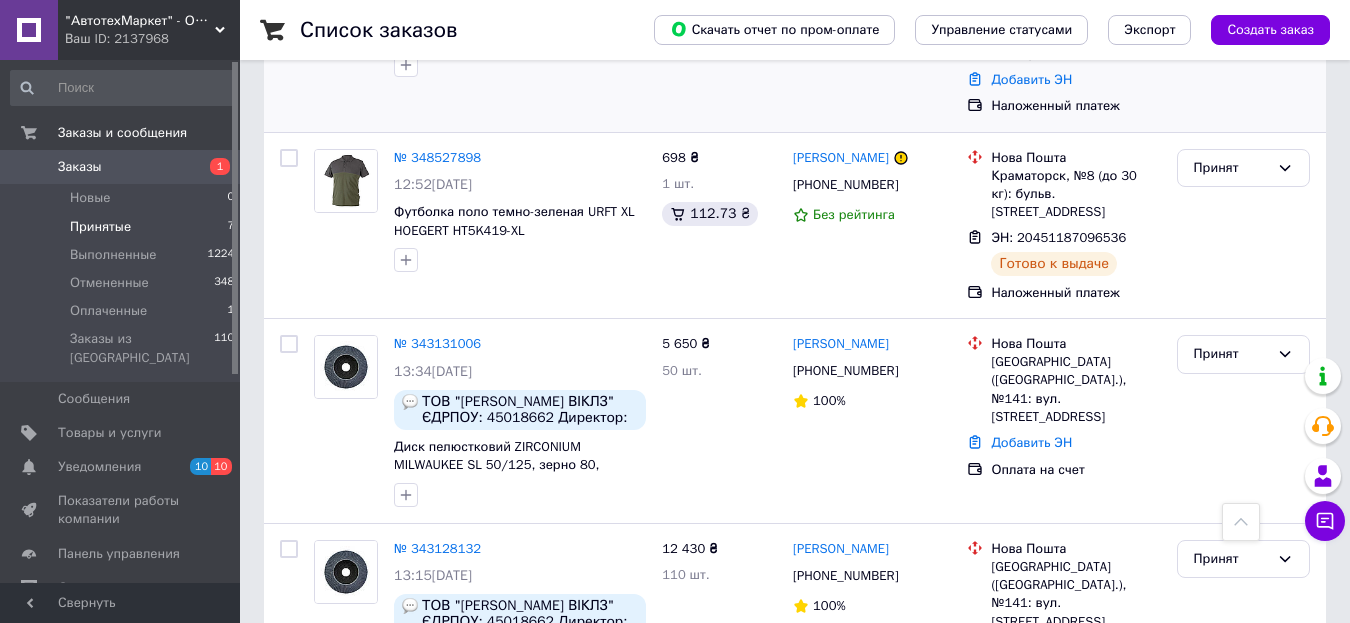 scroll, scrollTop: 1037, scrollLeft: 0, axis: vertical 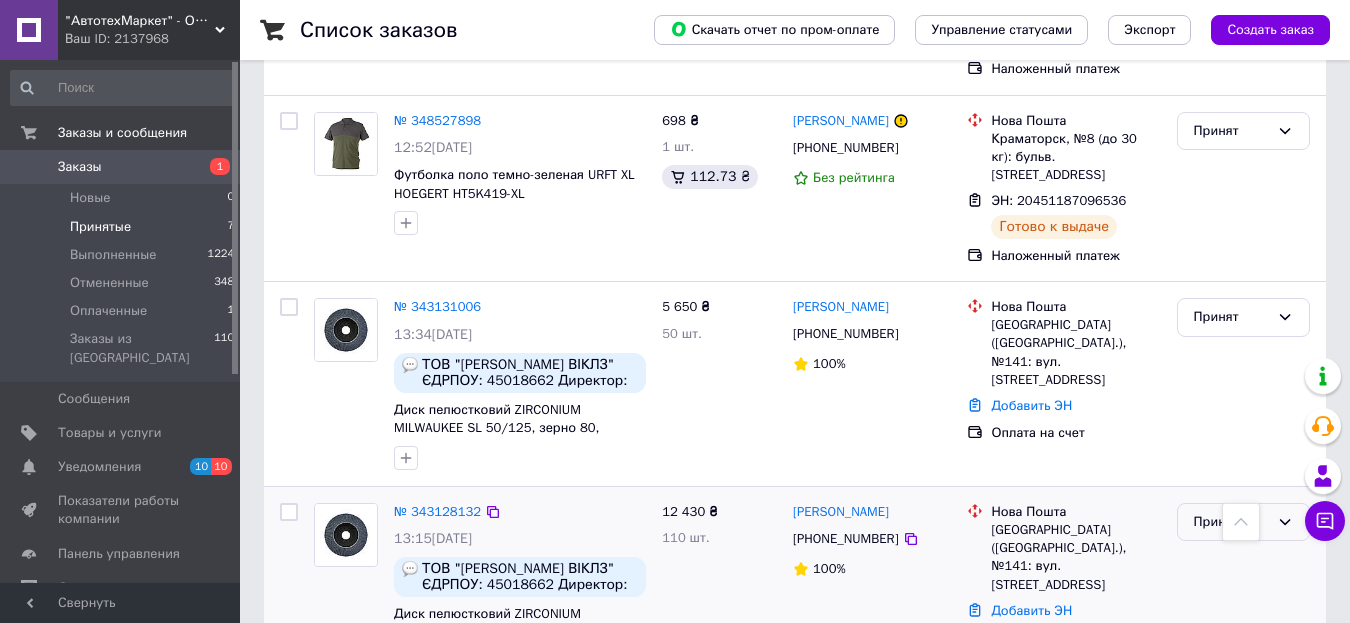 click on "Принят" at bounding box center (1243, 522) 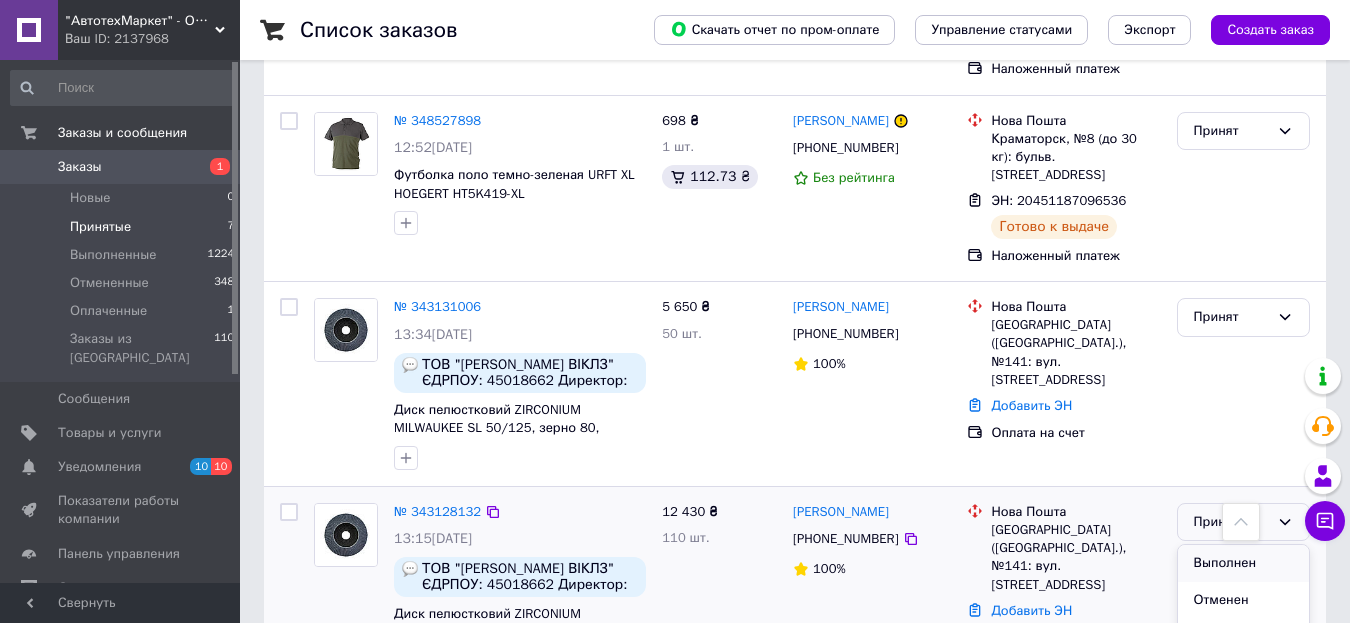 click on "Выполнен" at bounding box center (1243, 563) 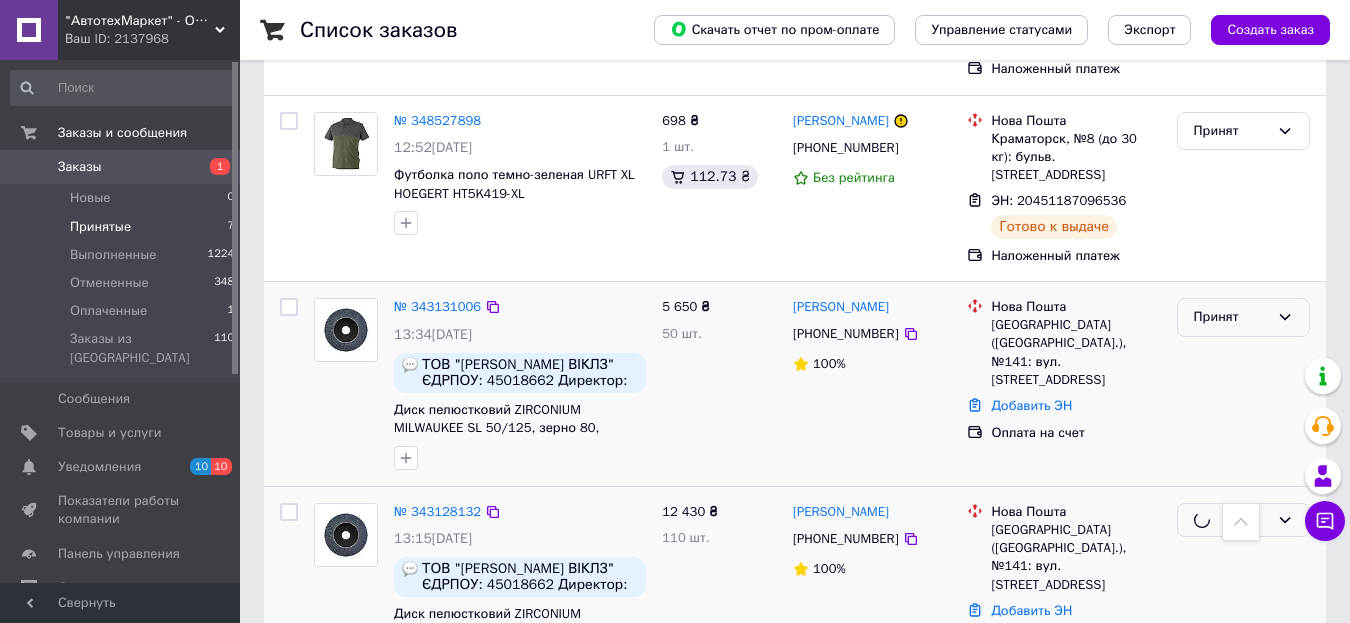 click on "Принят" at bounding box center [1231, 317] 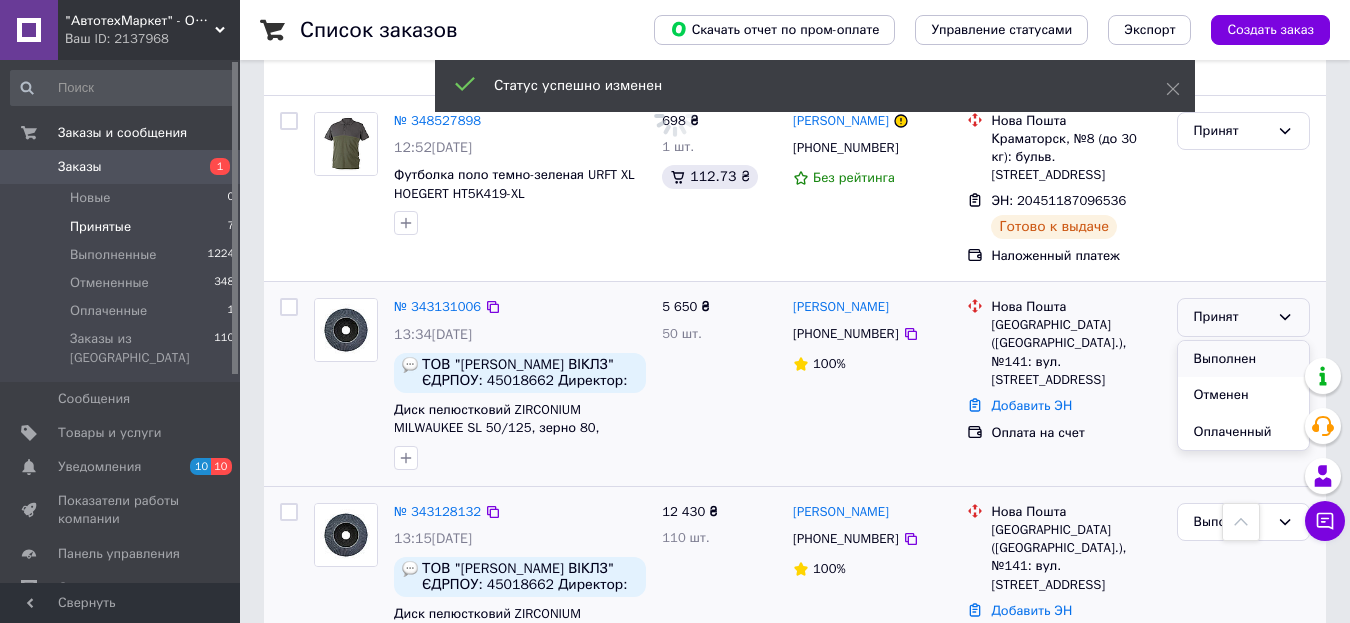 click on "Выполнен" at bounding box center (1243, 359) 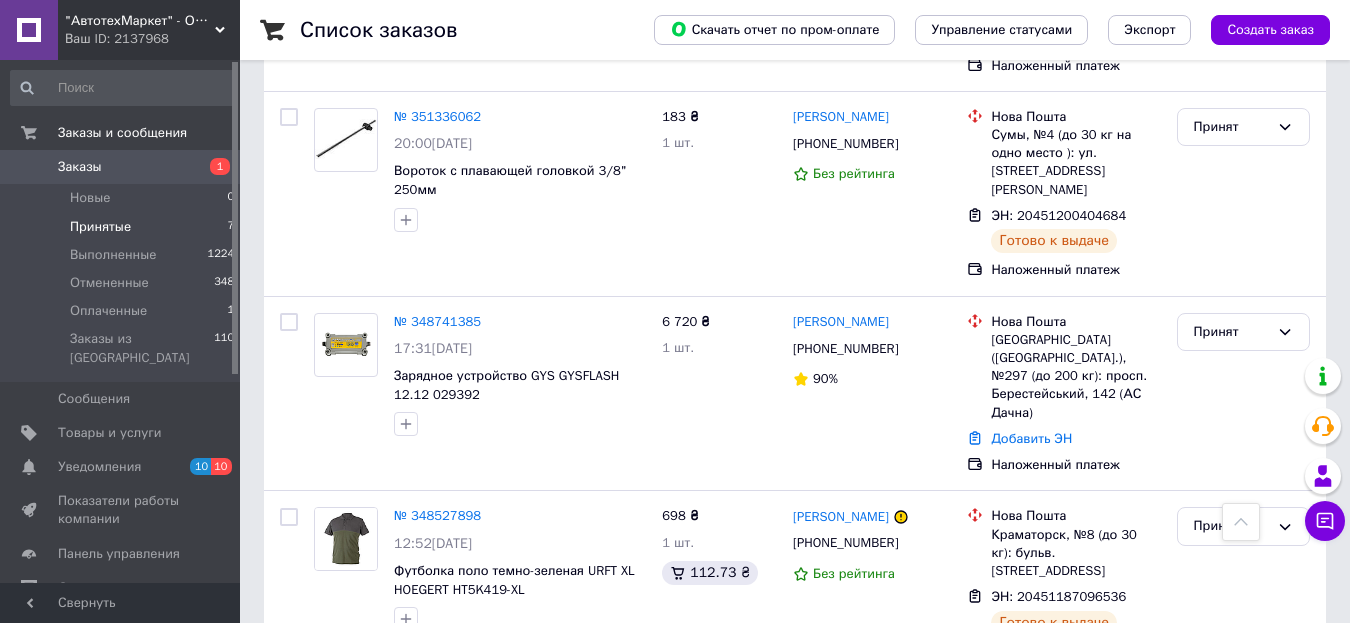 scroll, scrollTop: 600, scrollLeft: 0, axis: vertical 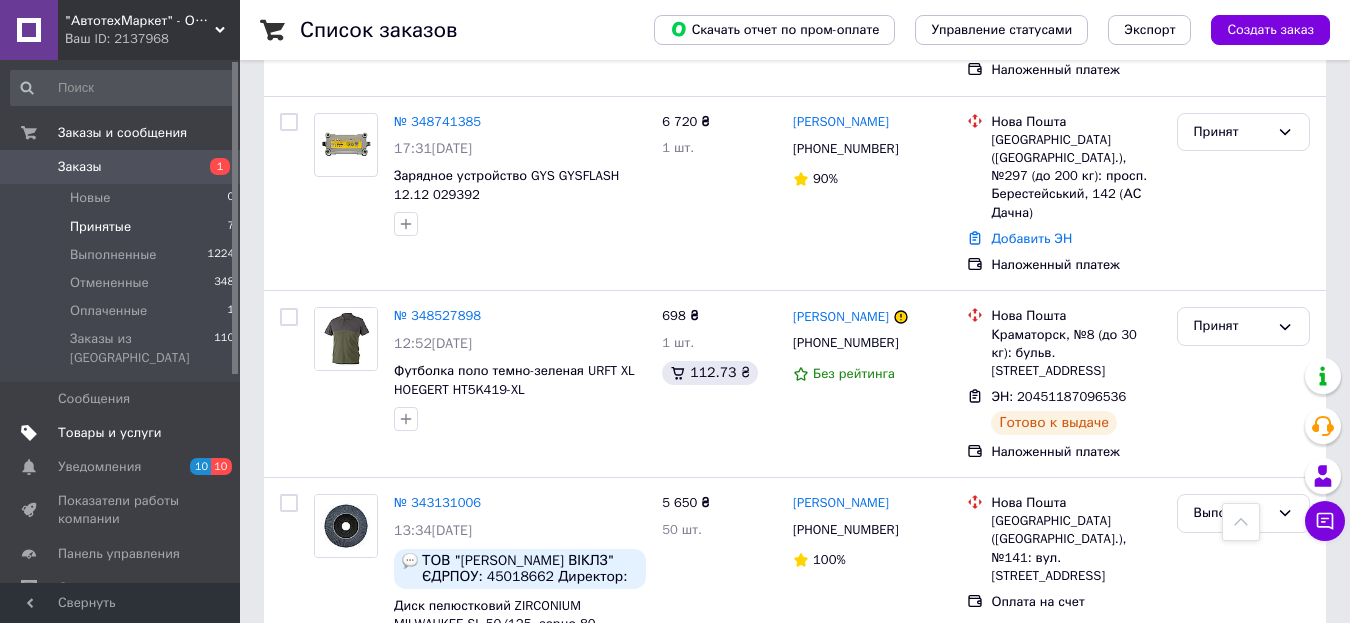 click on "Товары и услуги" at bounding box center [110, 433] 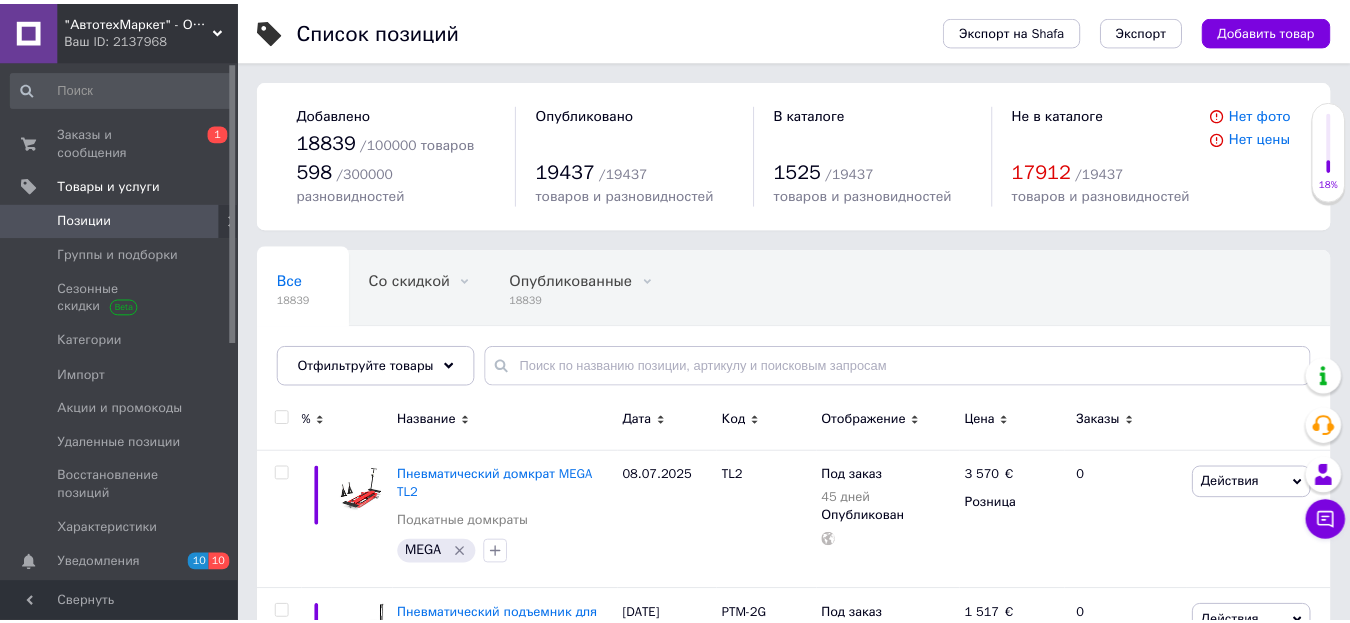 scroll, scrollTop: 200, scrollLeft: 0, axis: vertical 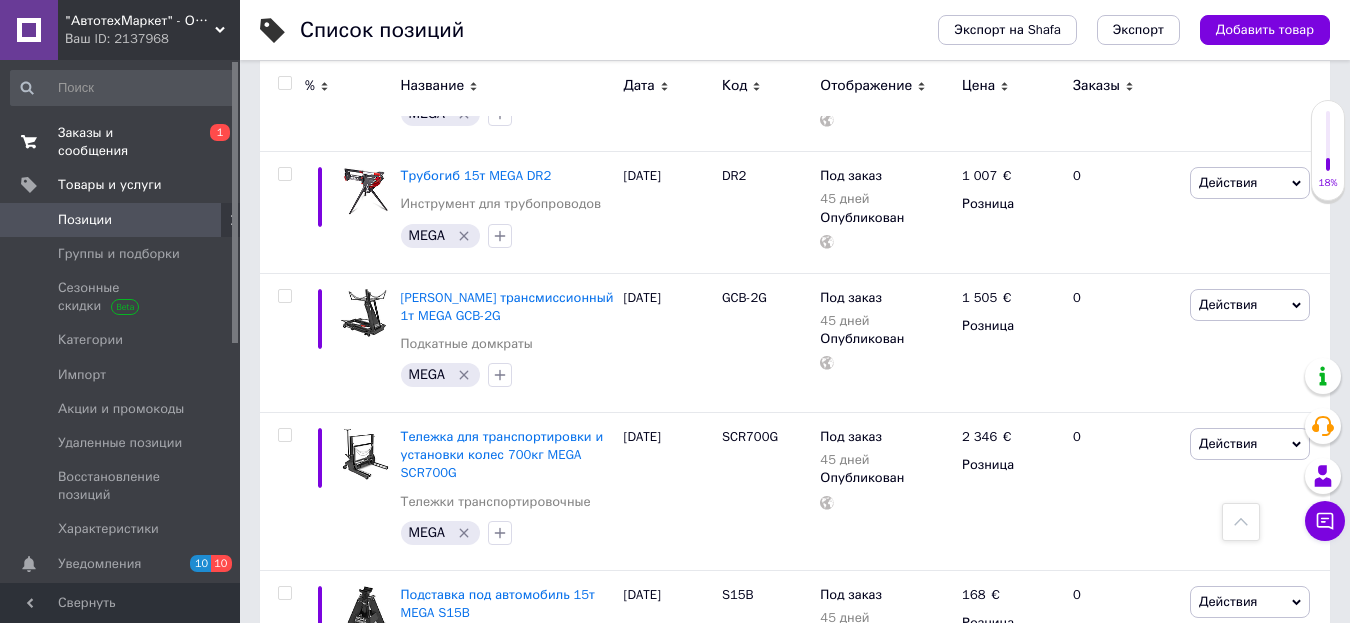 click on "Заказы и сообщения" at bounding box center [121, 142] 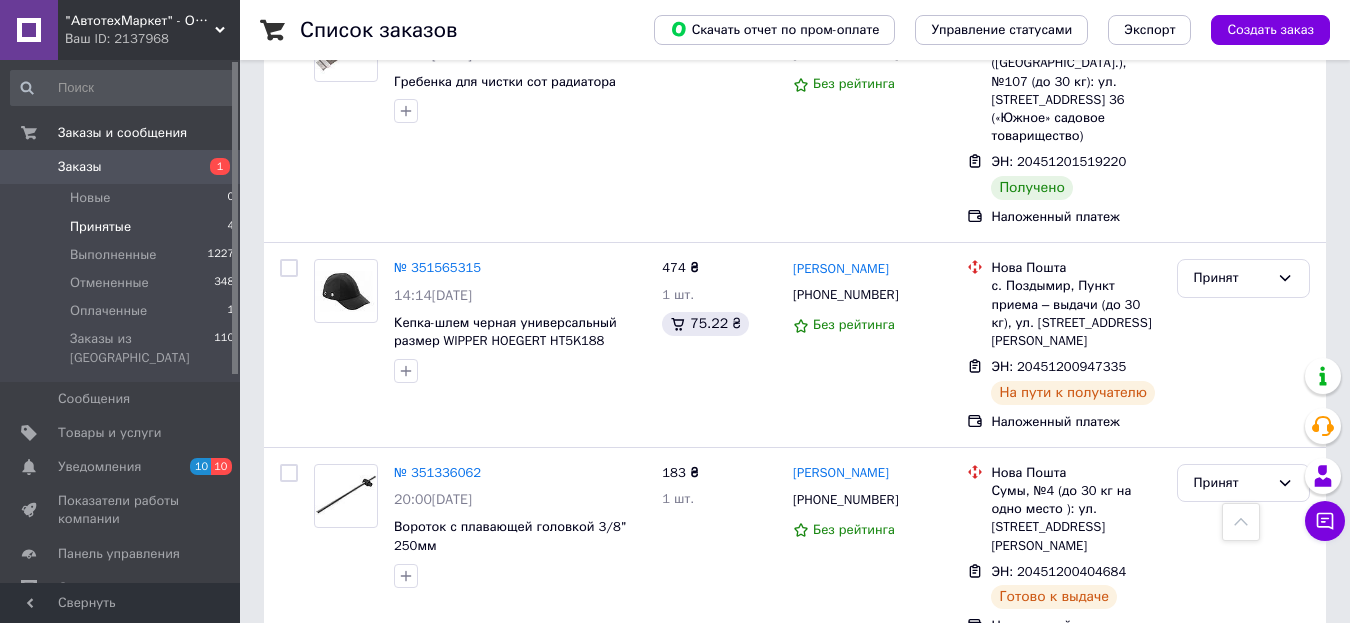 scroll, scrollTop: 1000, scrollLeft: 0, axis: vertical 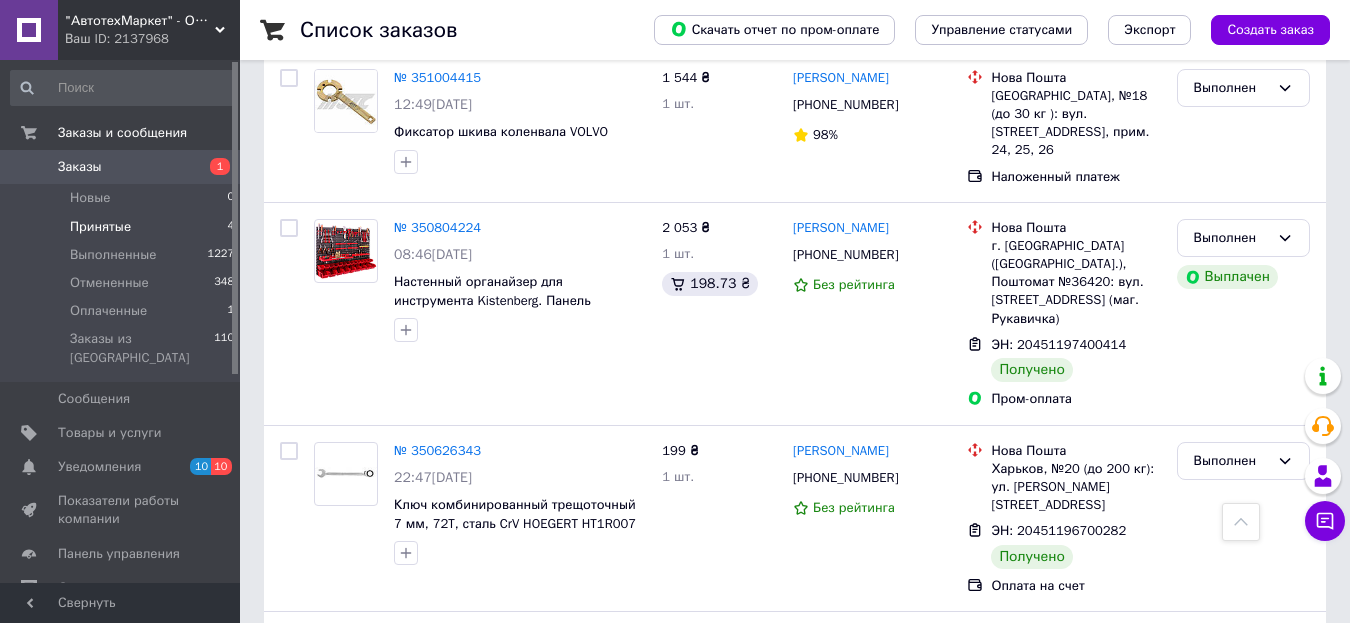 click on "Принятые 4" at bounding box center (123, 227) 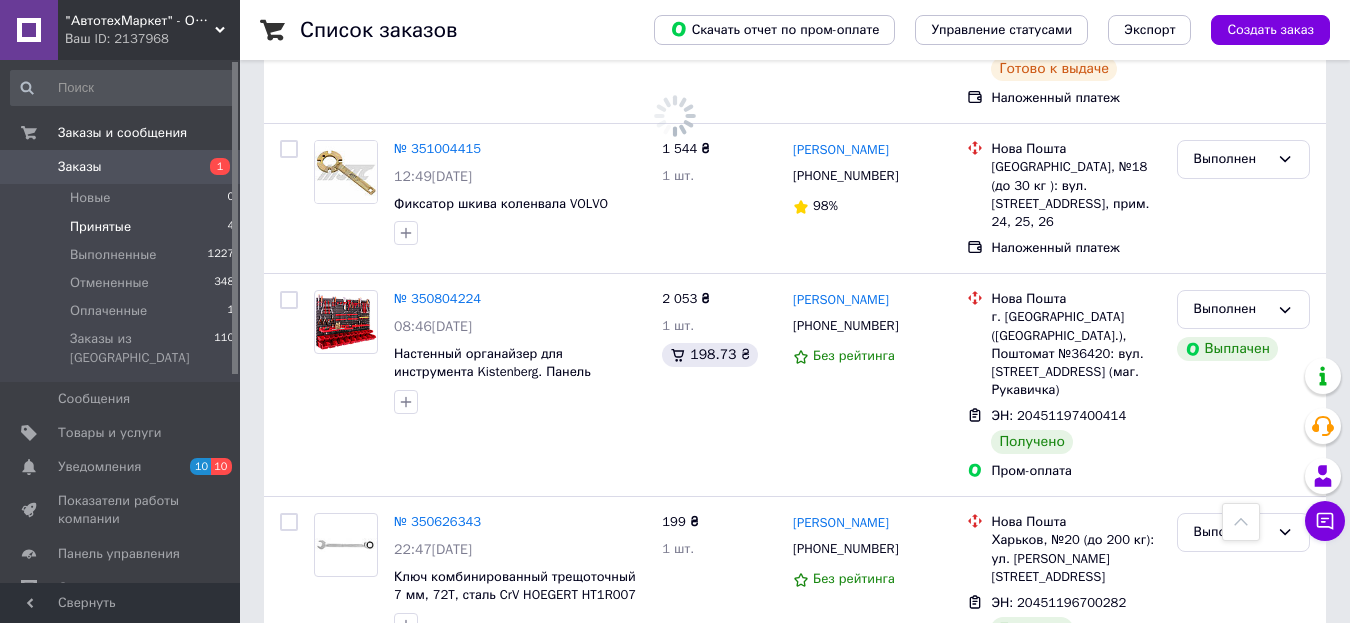 click on "Принятые" at bounding box center (100, 227) 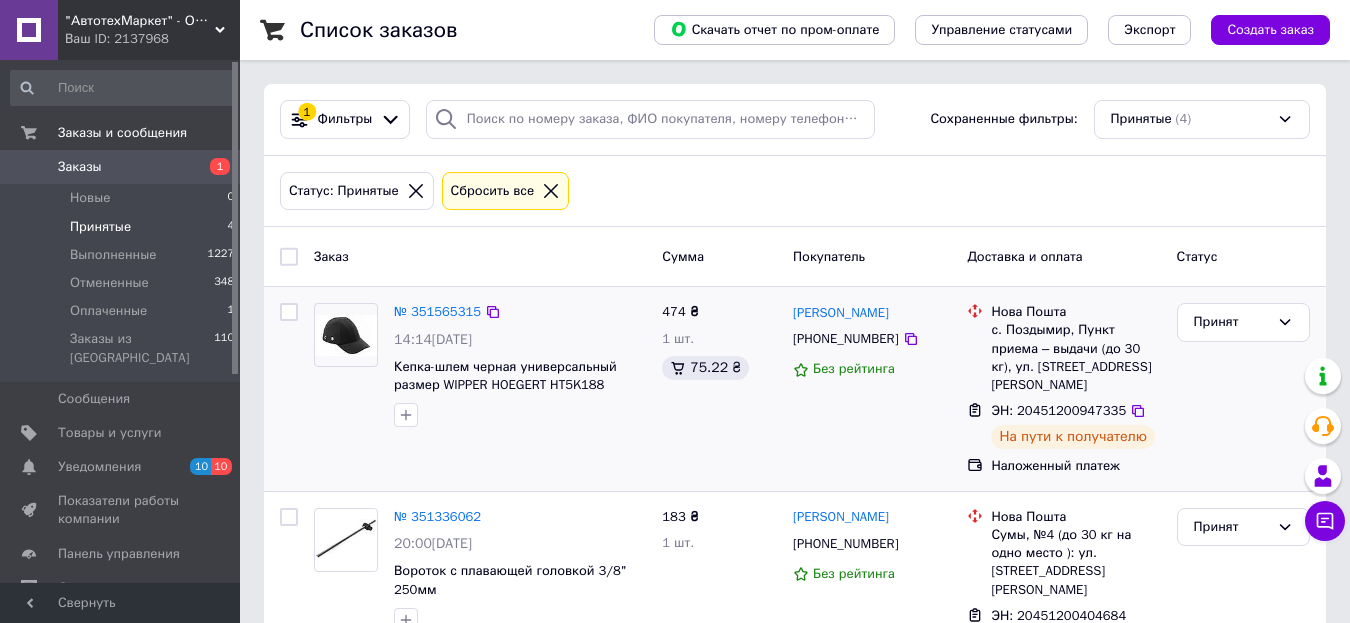 scroll, scrollTop: 405, scrollLeft: 0, axis: vertical 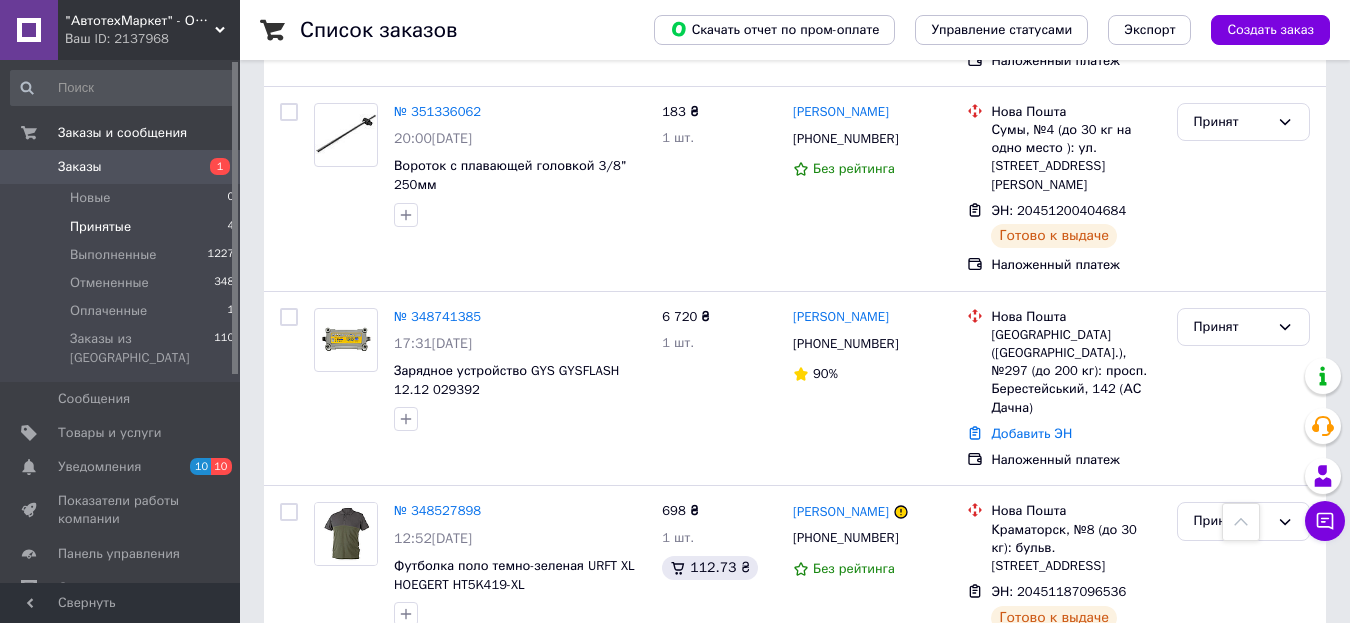 click on "Заказы 1" at bounding box center (123, 167) 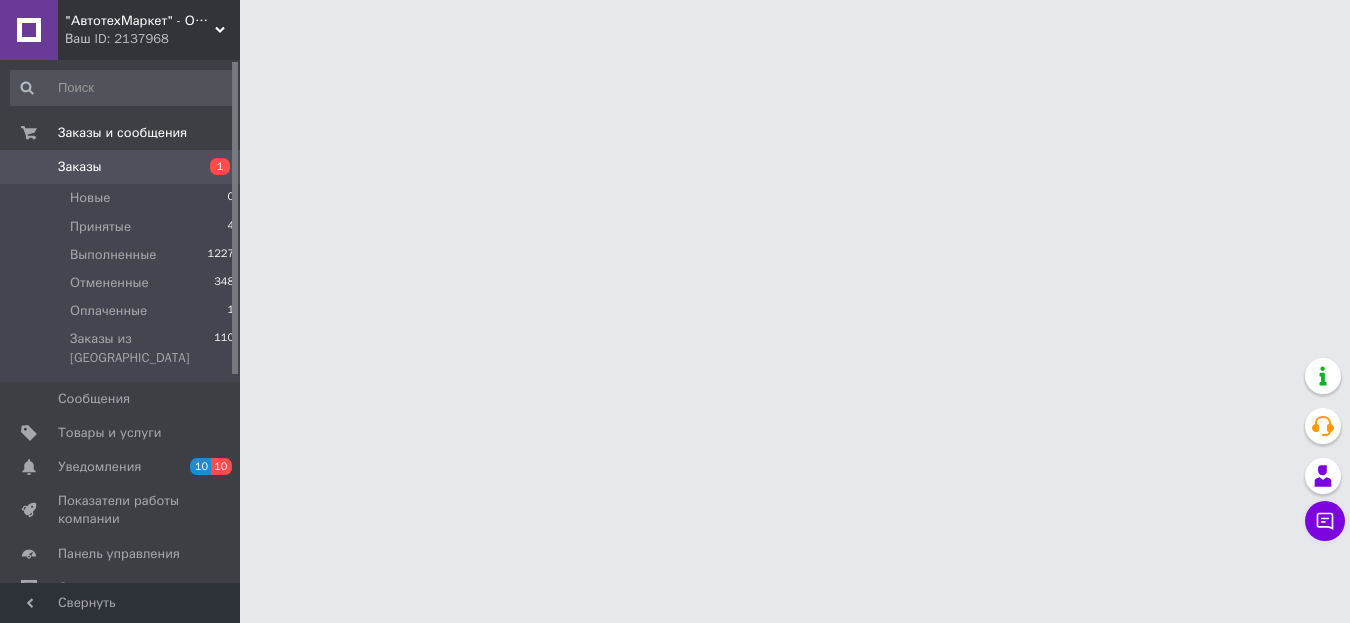 scroll, scrollTop: 0, scrollLeft: 0, axis: both 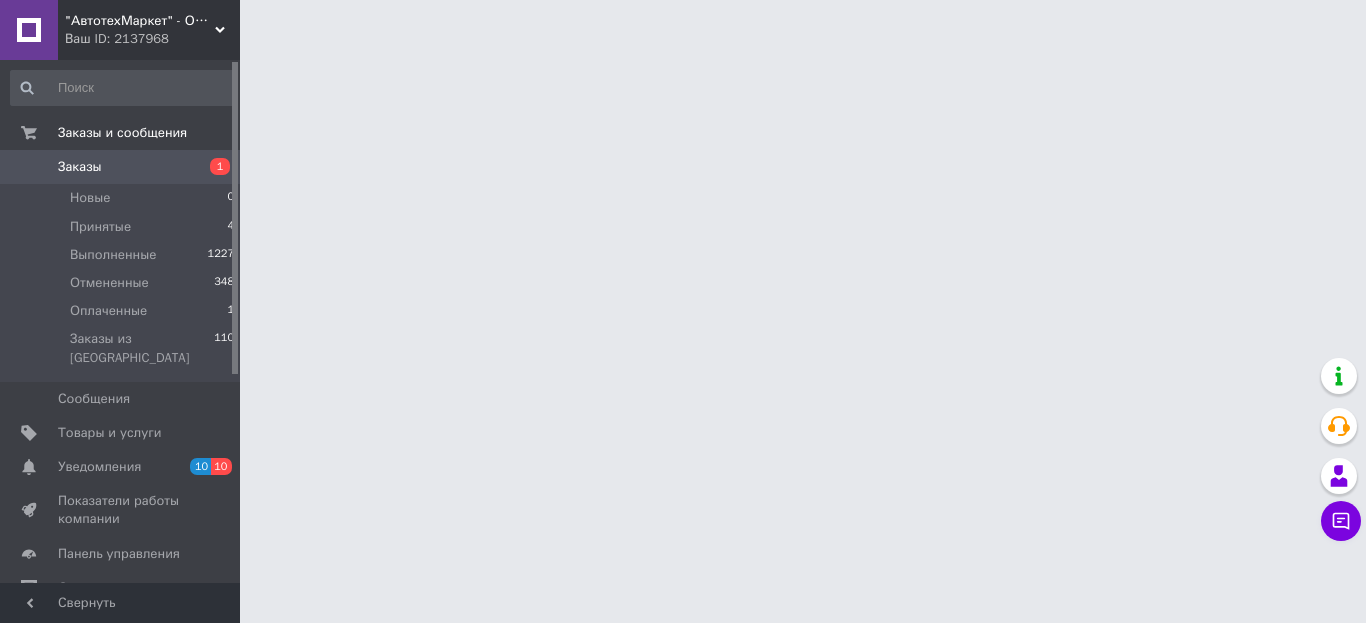 click on "Заказы 1" at bounding box center (123, 167) 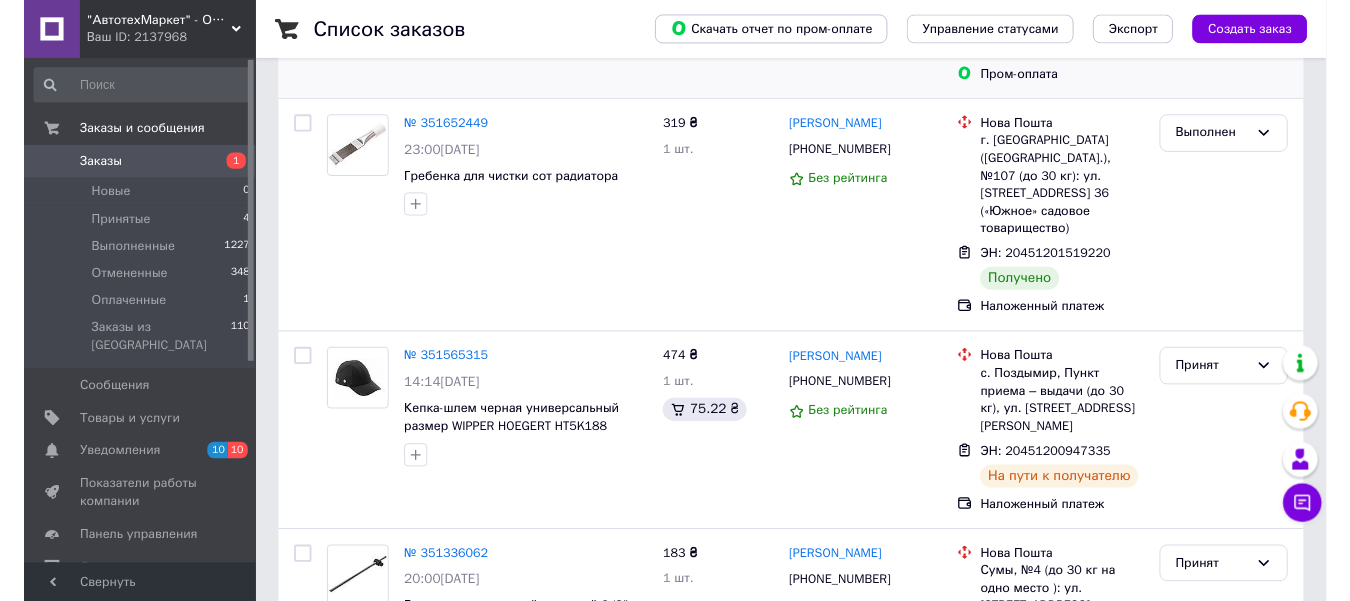 scroll, scrollTop: 0, scrollLeft: 0, axis: both 